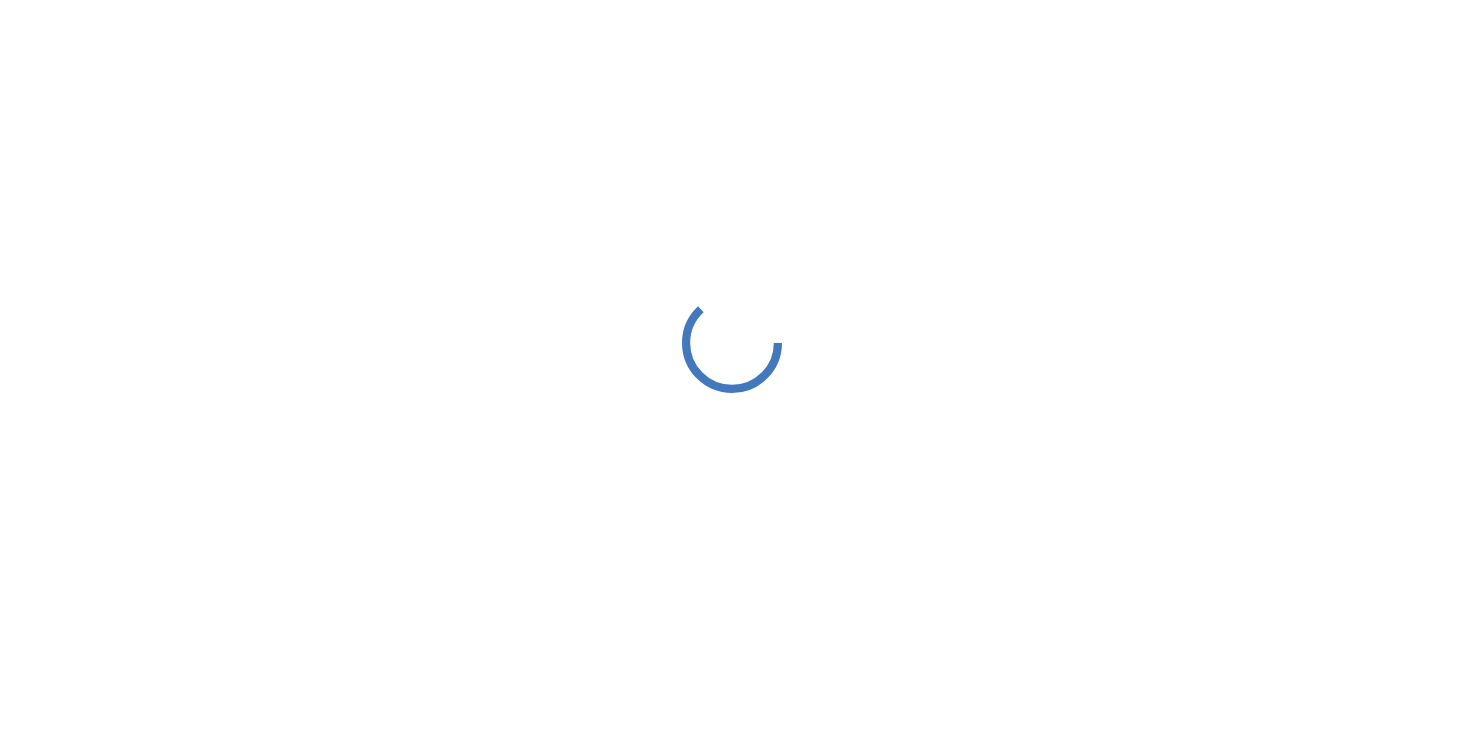 scroll, scrollTop: 0, scrollLeft: 0, axis: both 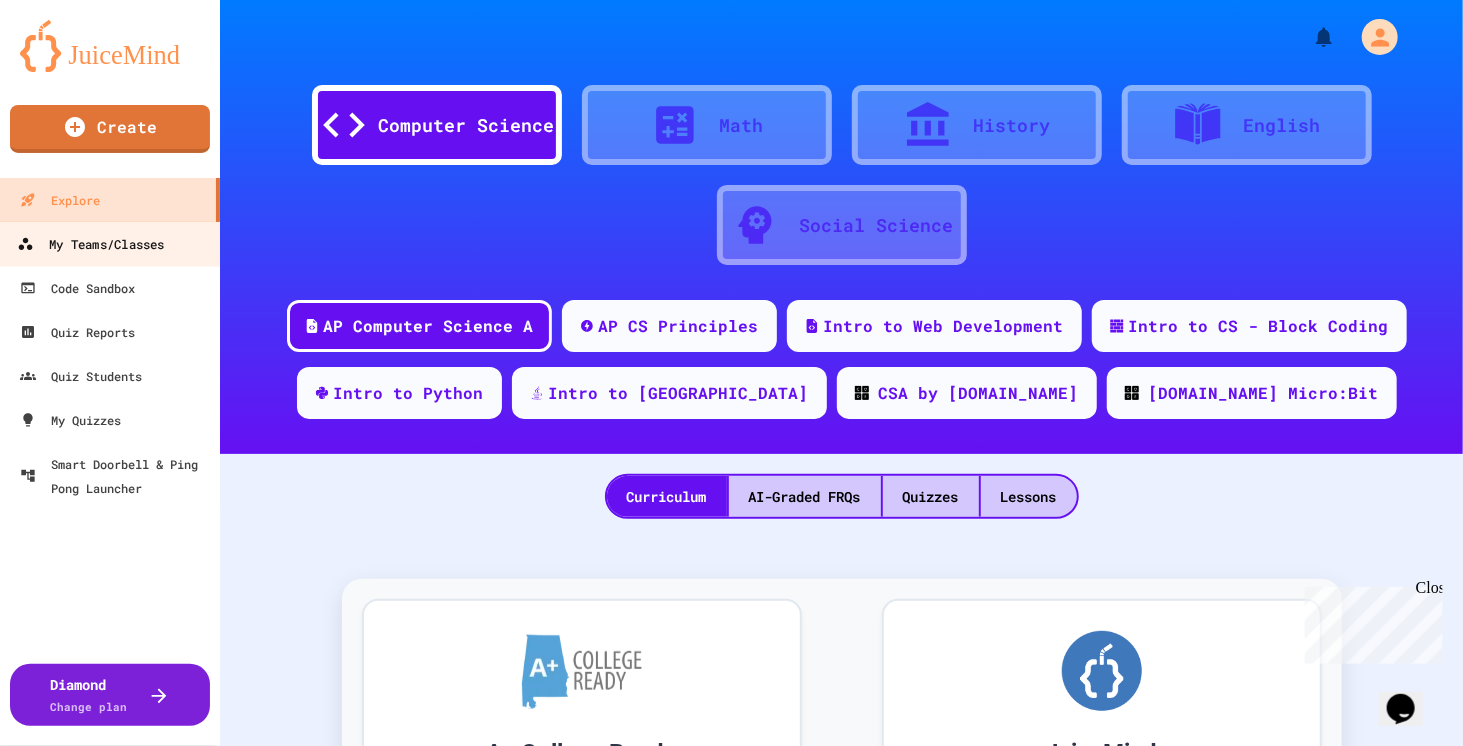 click on "My Teams/Classes" at bounding box center [90, 244] 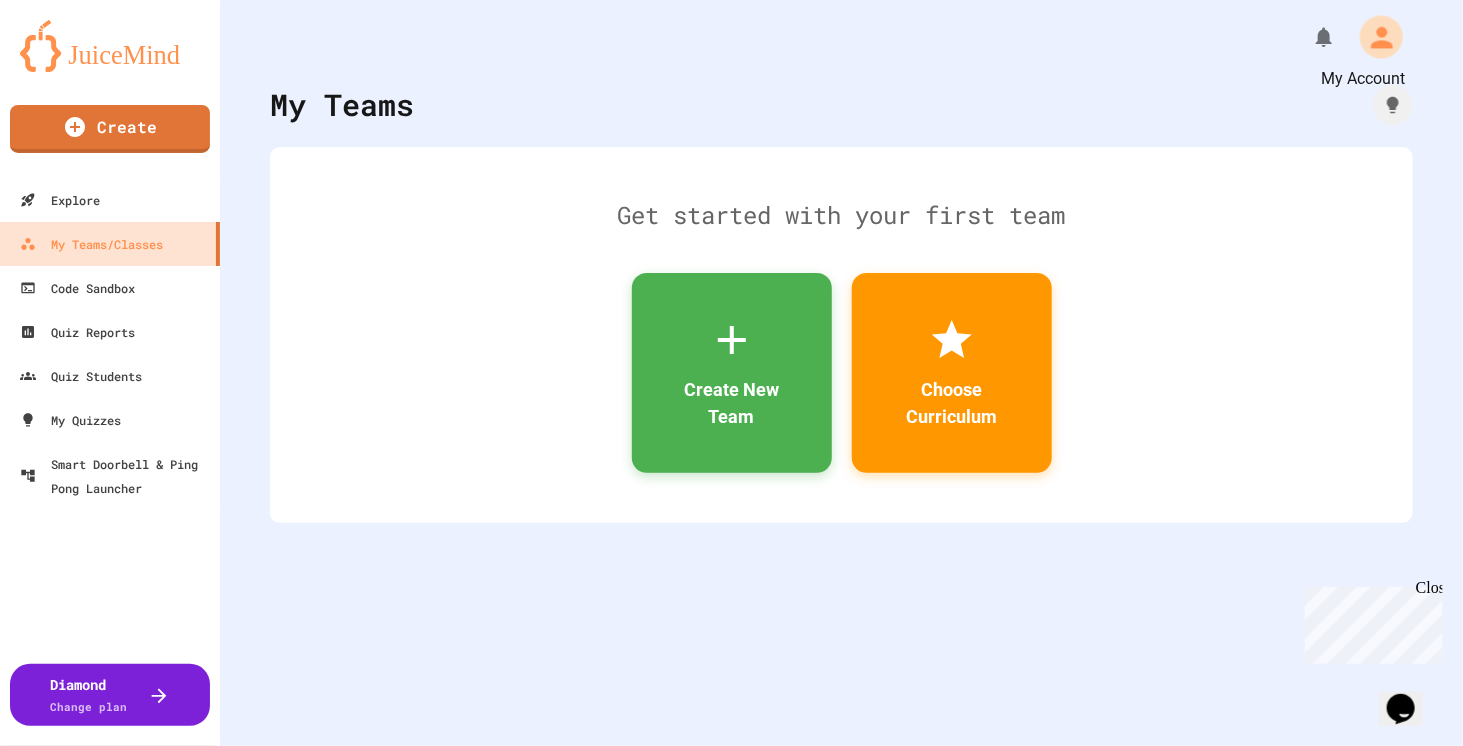 click 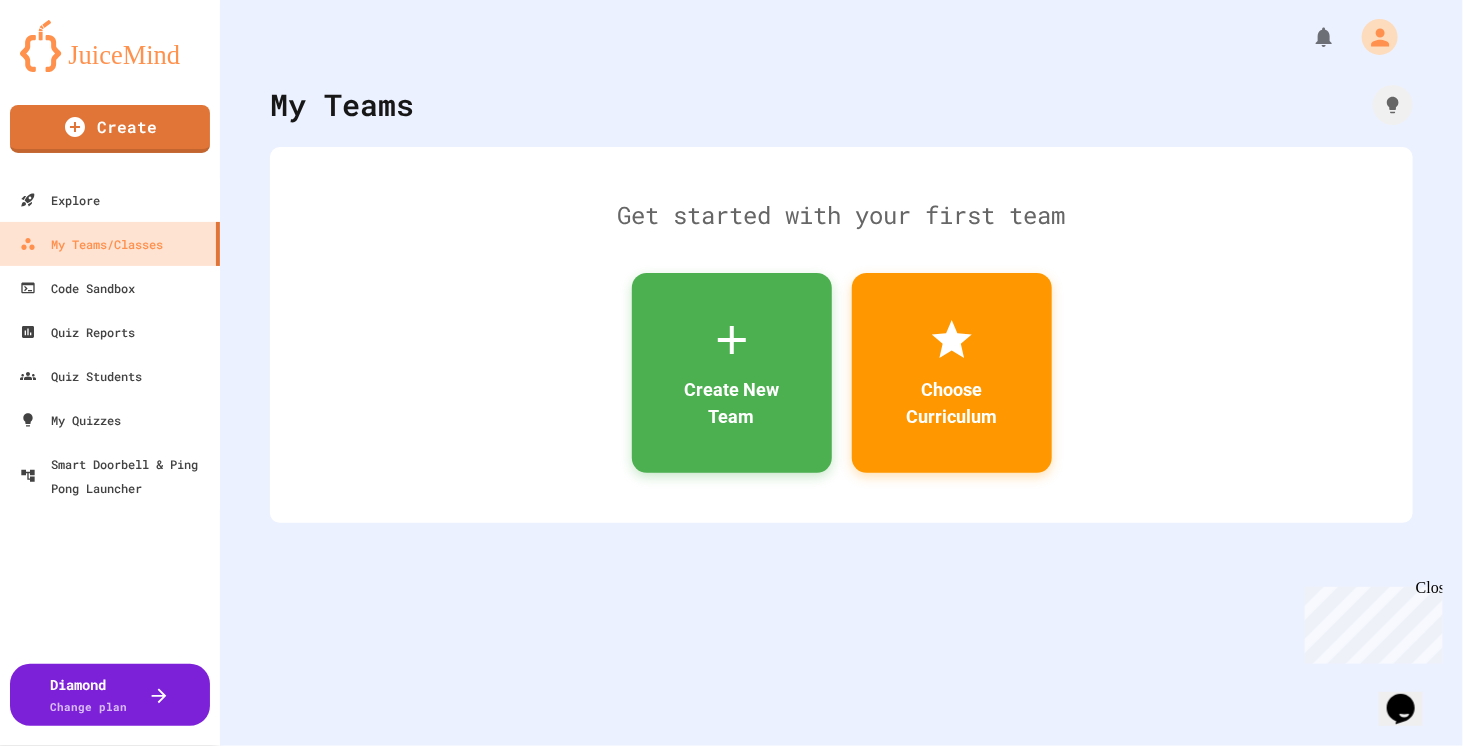 drag, startPoint x: 921, startPoint y: 101, endPoint x: 877, endPoint y: 95, distance: 44.407207 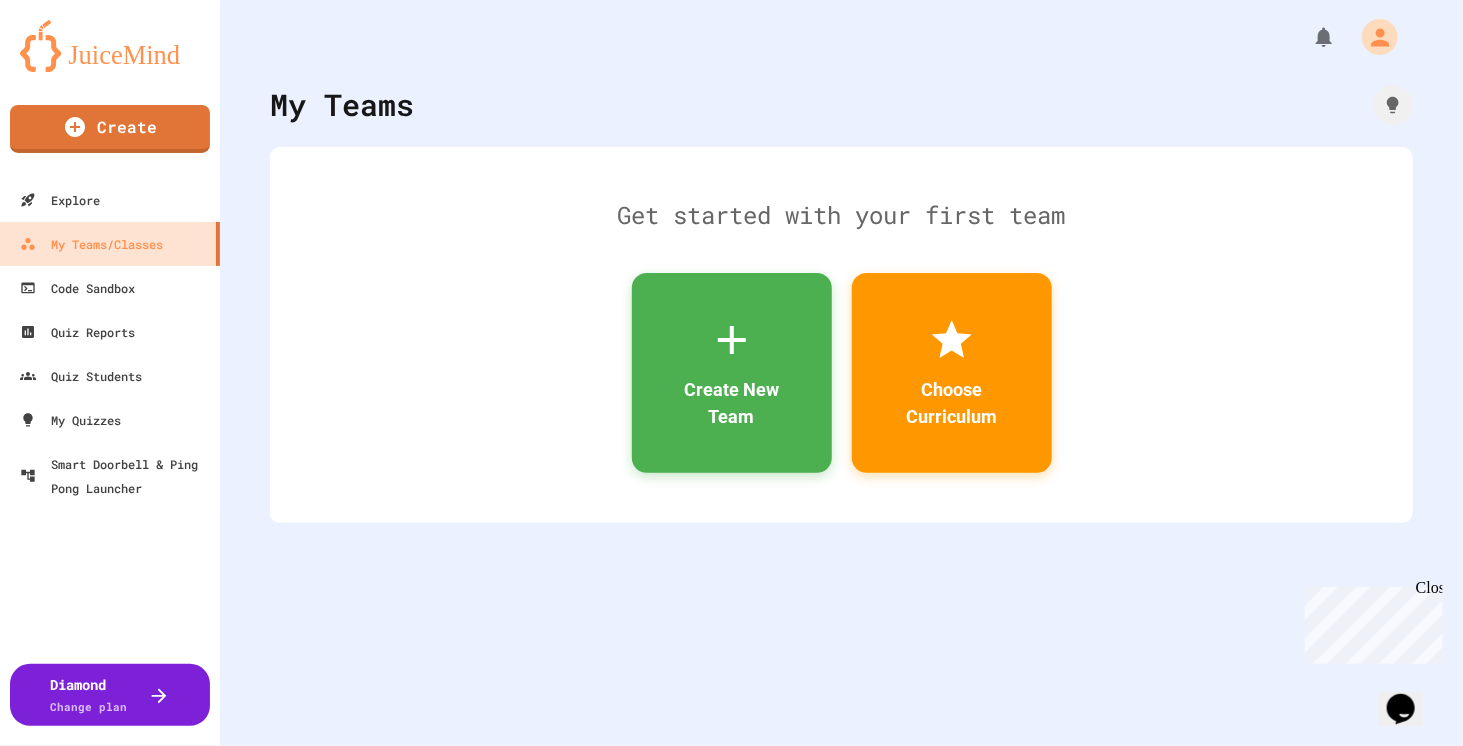 click on "My Teams Get started with your first team Create New Team Choose Curriculum" at bounding box center (841, 373) 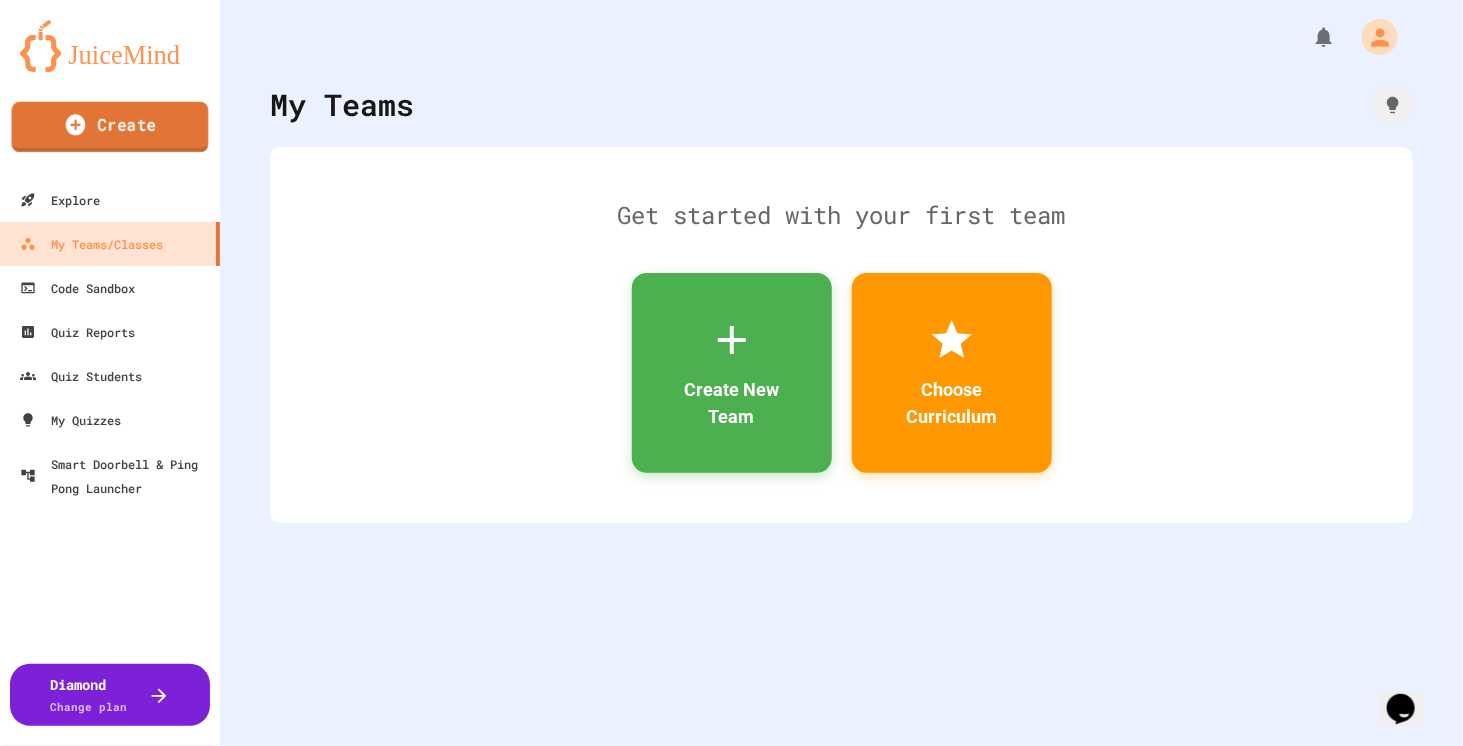 click 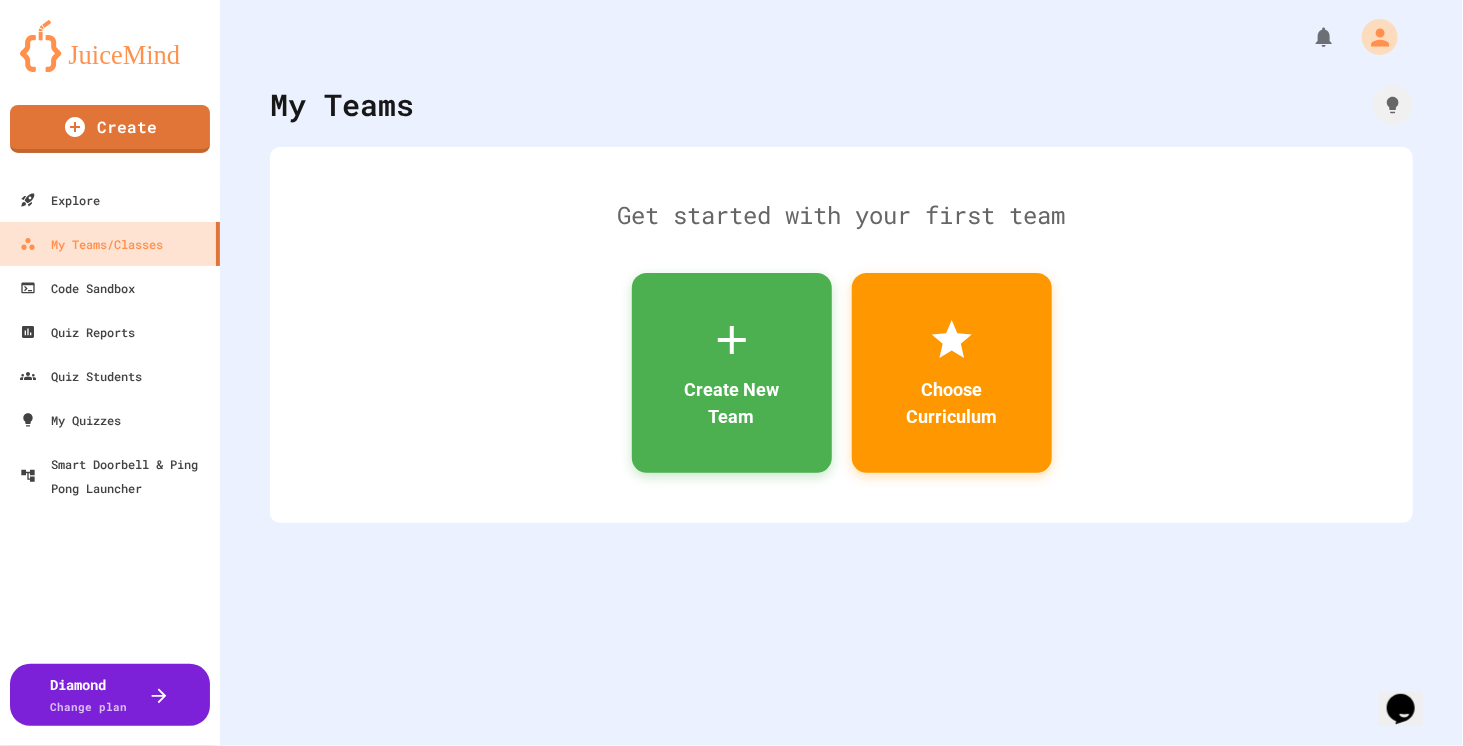 scroll, scrollTop: 0, scrollLeft: 0, axis: both 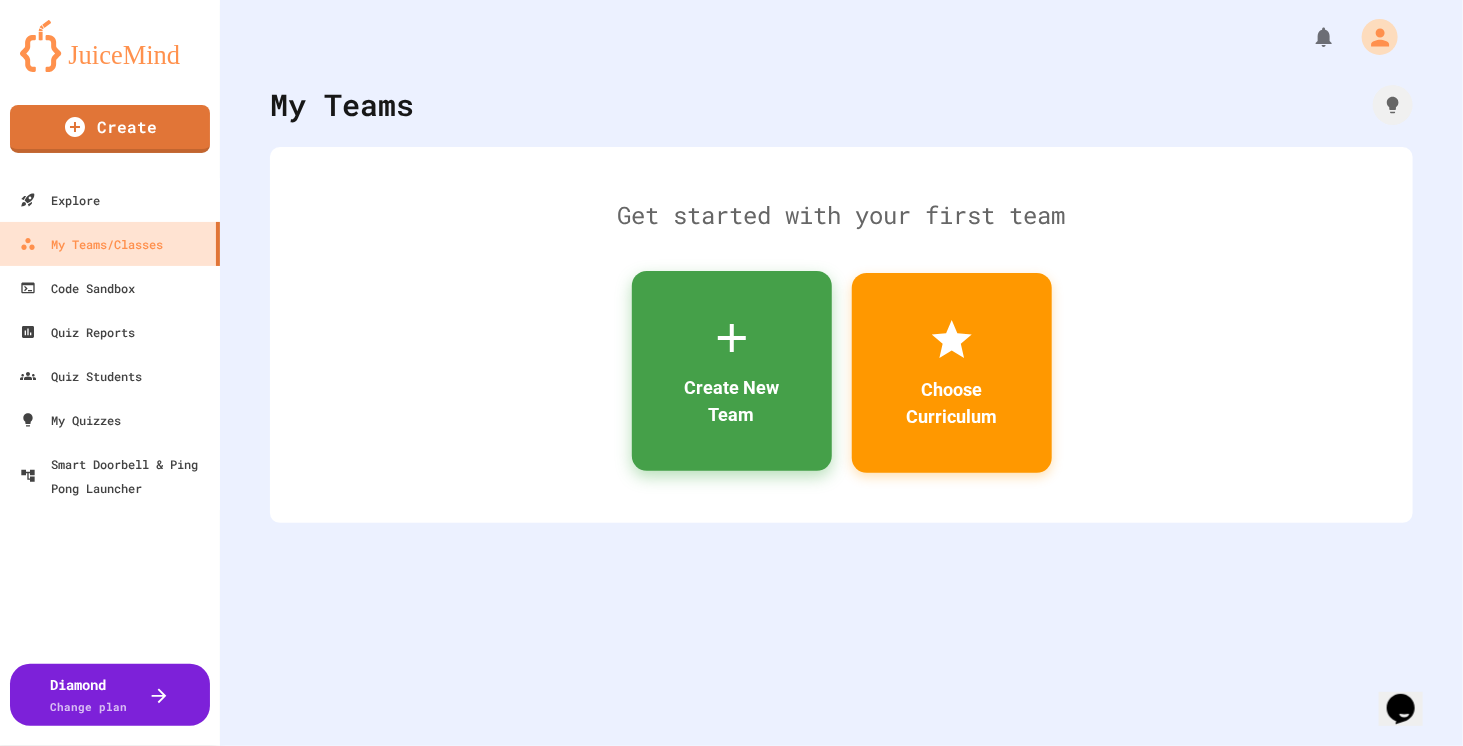 click on "Create New Team" at bounding box center (732, 401) 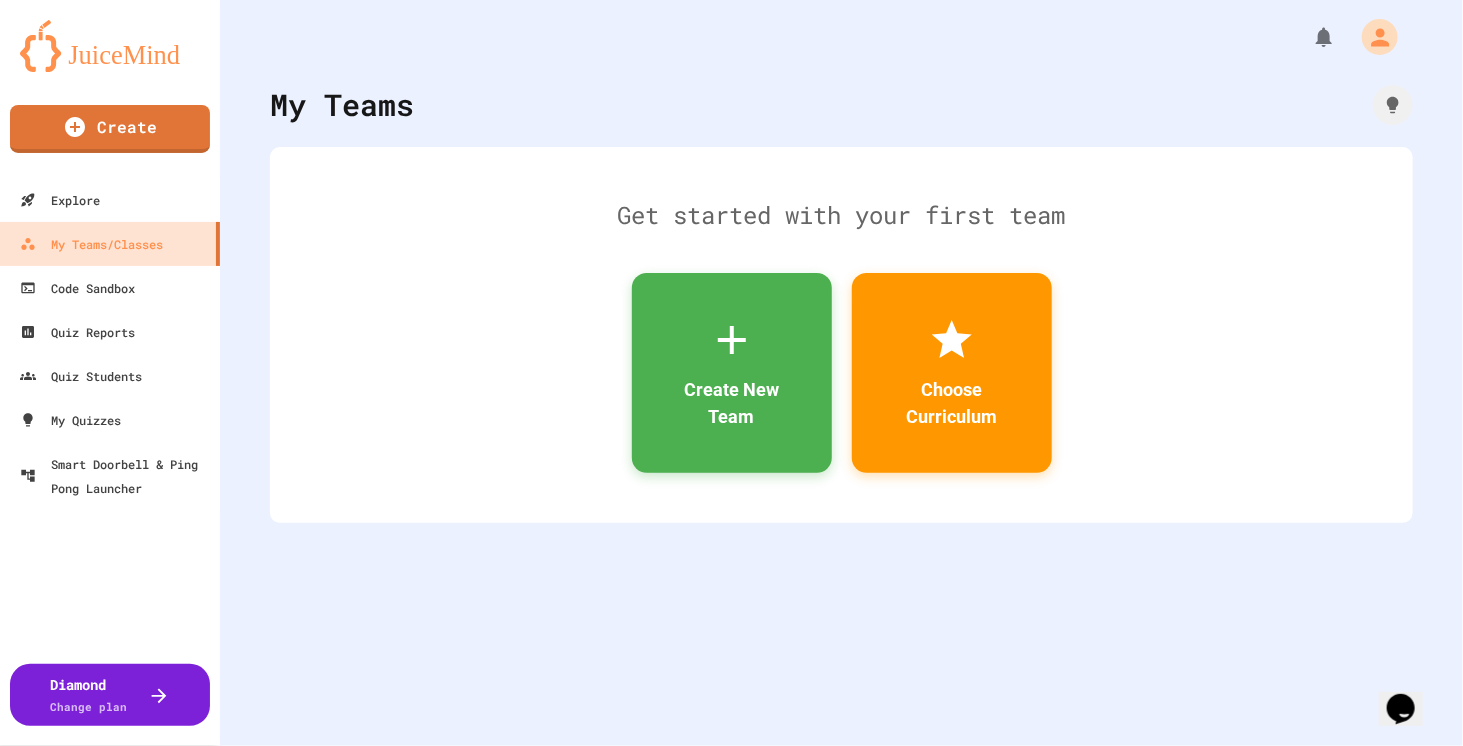 click on "Cancel" at bounding box center [68, 1082] 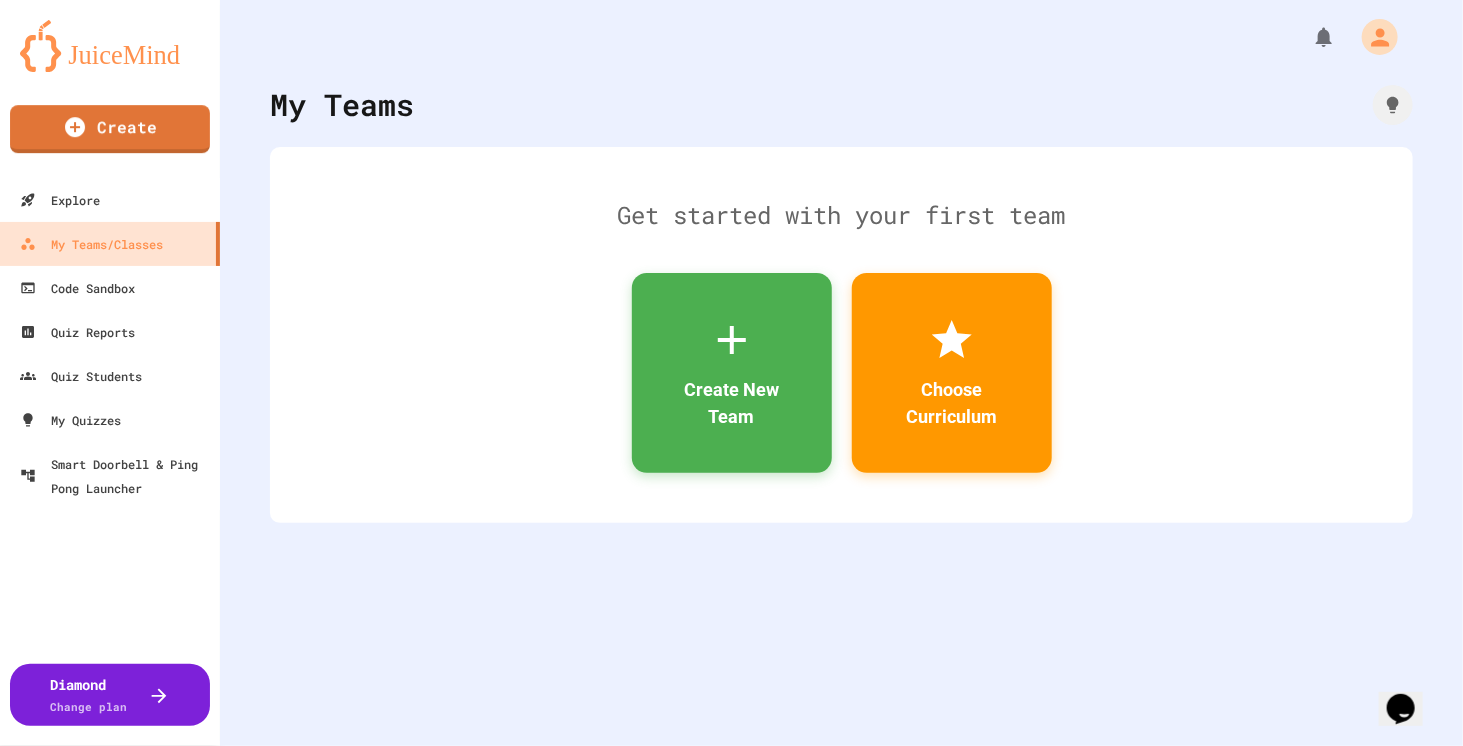 click at bounding box center (110, 46) 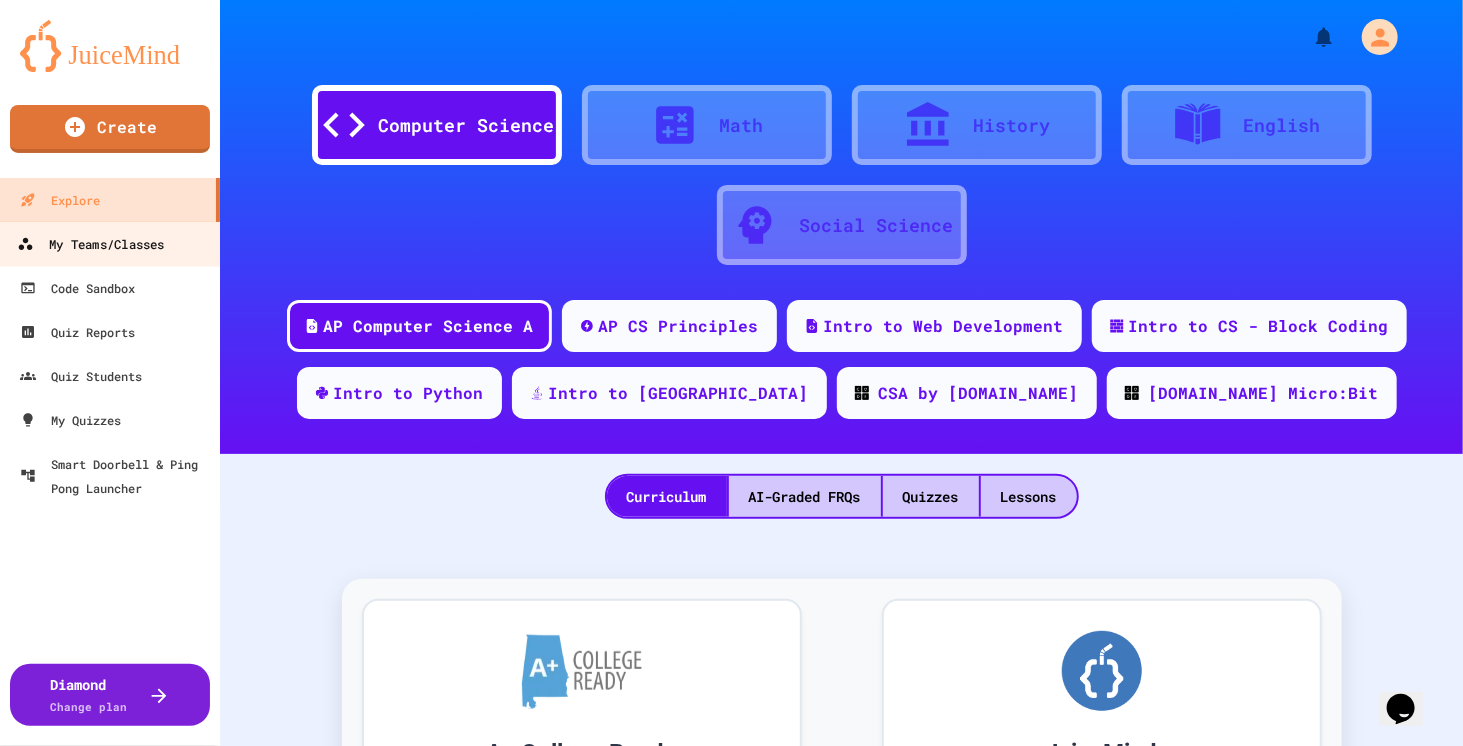 click on "My Teams/Classes" at bounding box center (90, 244) 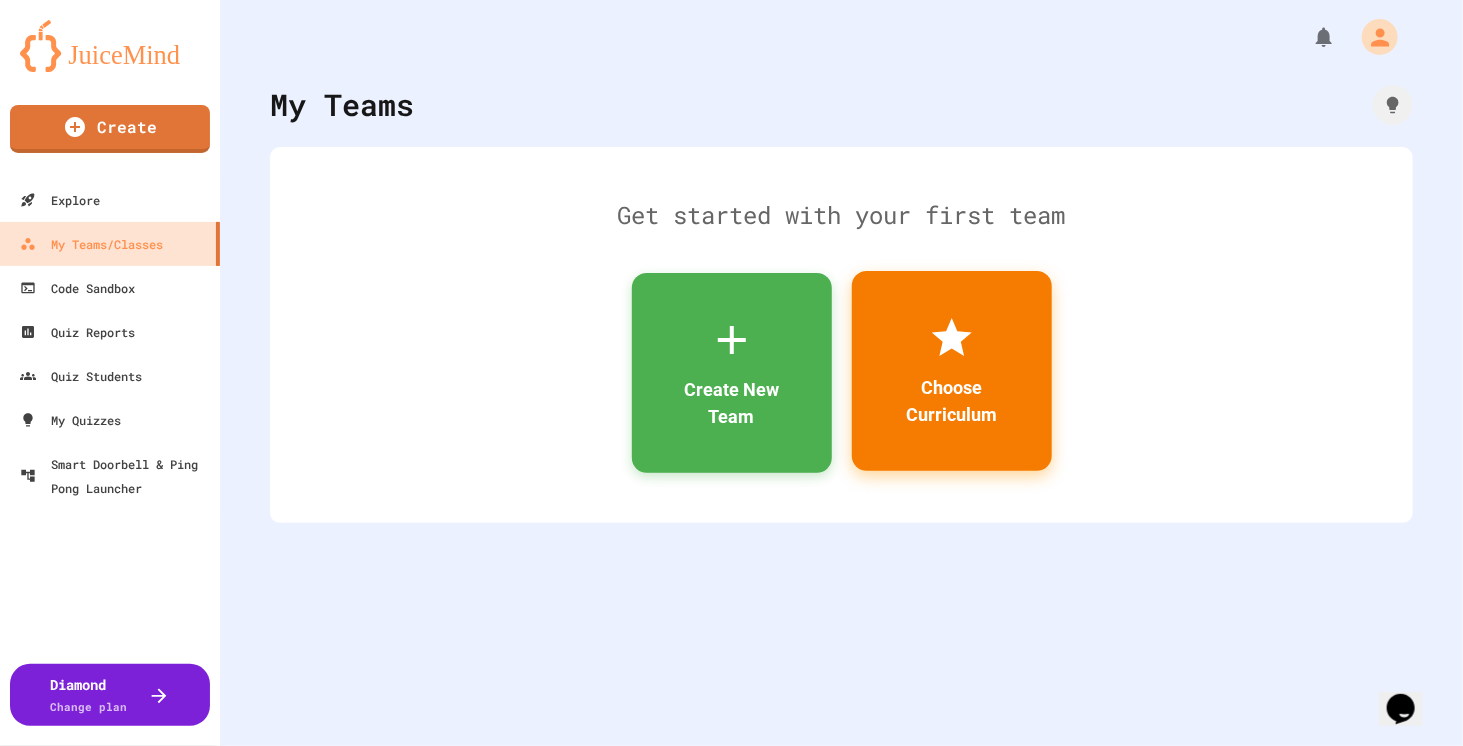 click on "Choose Curriculum" at bounding box center (952, 371) 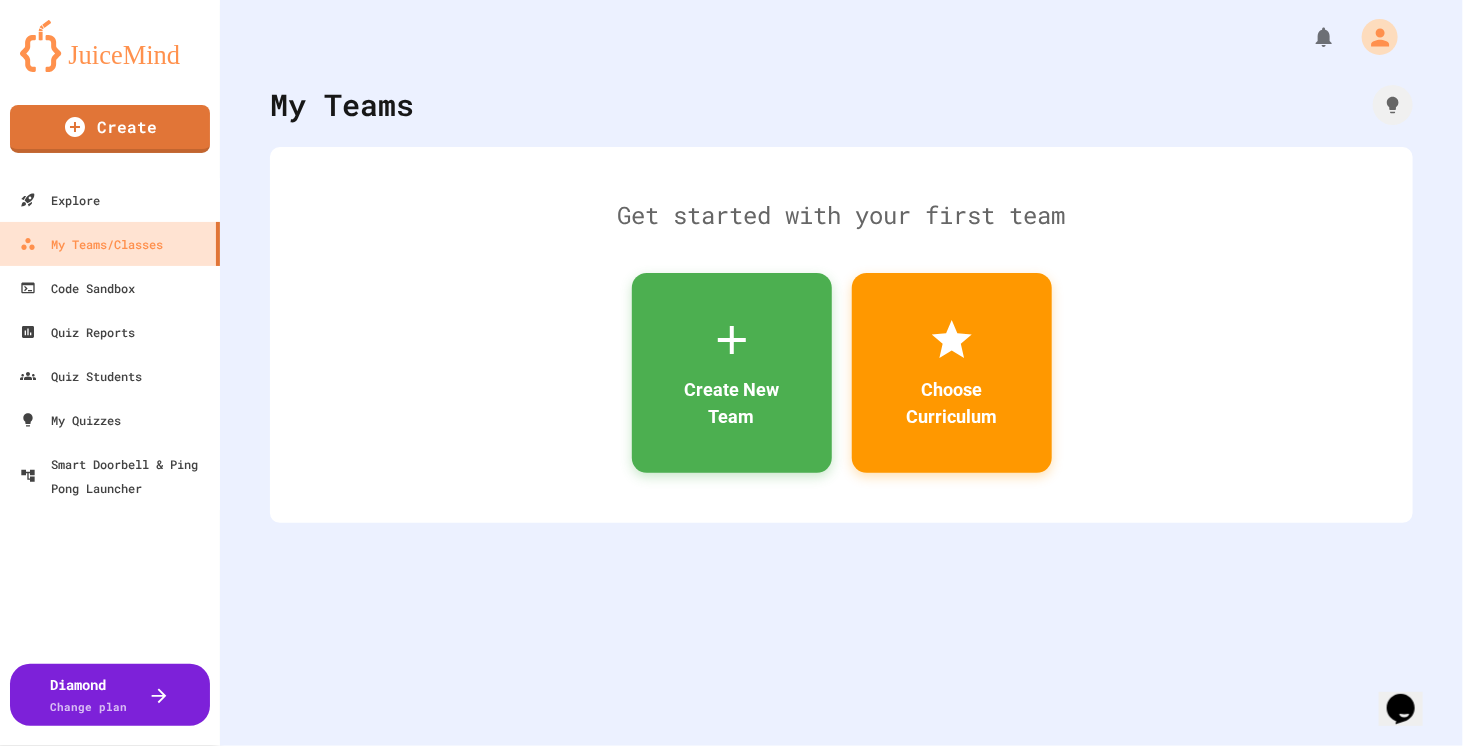 scroll, scrollTop: 120, scrollLeft: 0, axis: vertical 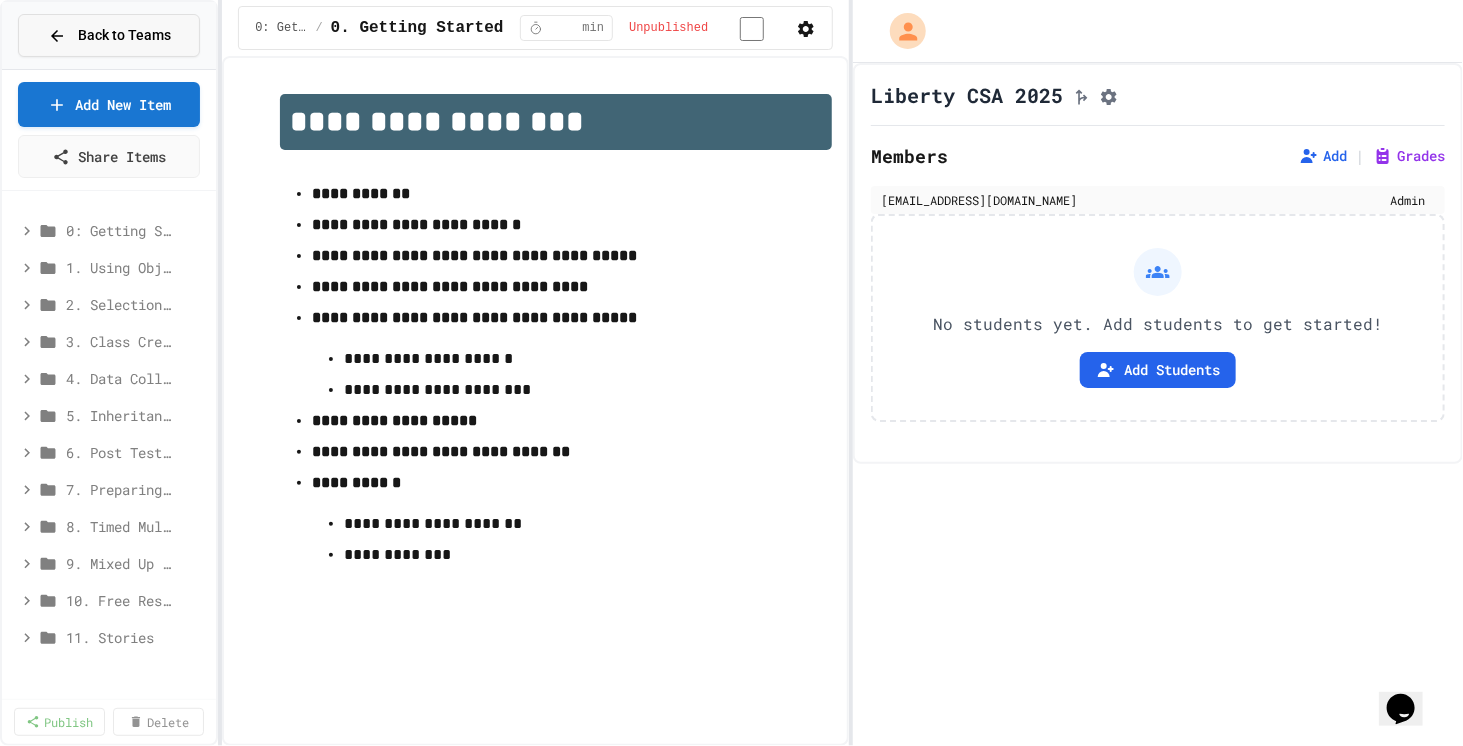 click on "Back to Teams" at bounding box center [124, 35] 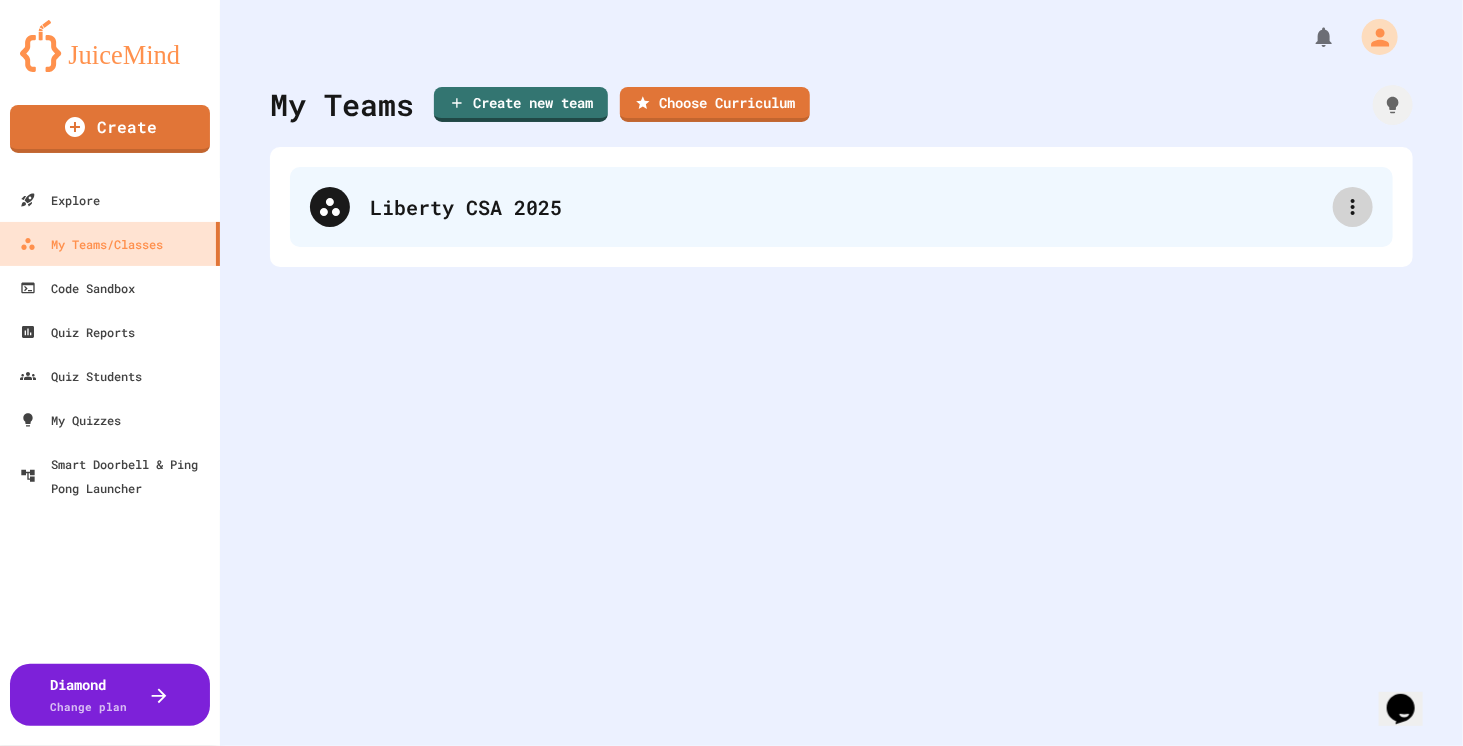 click 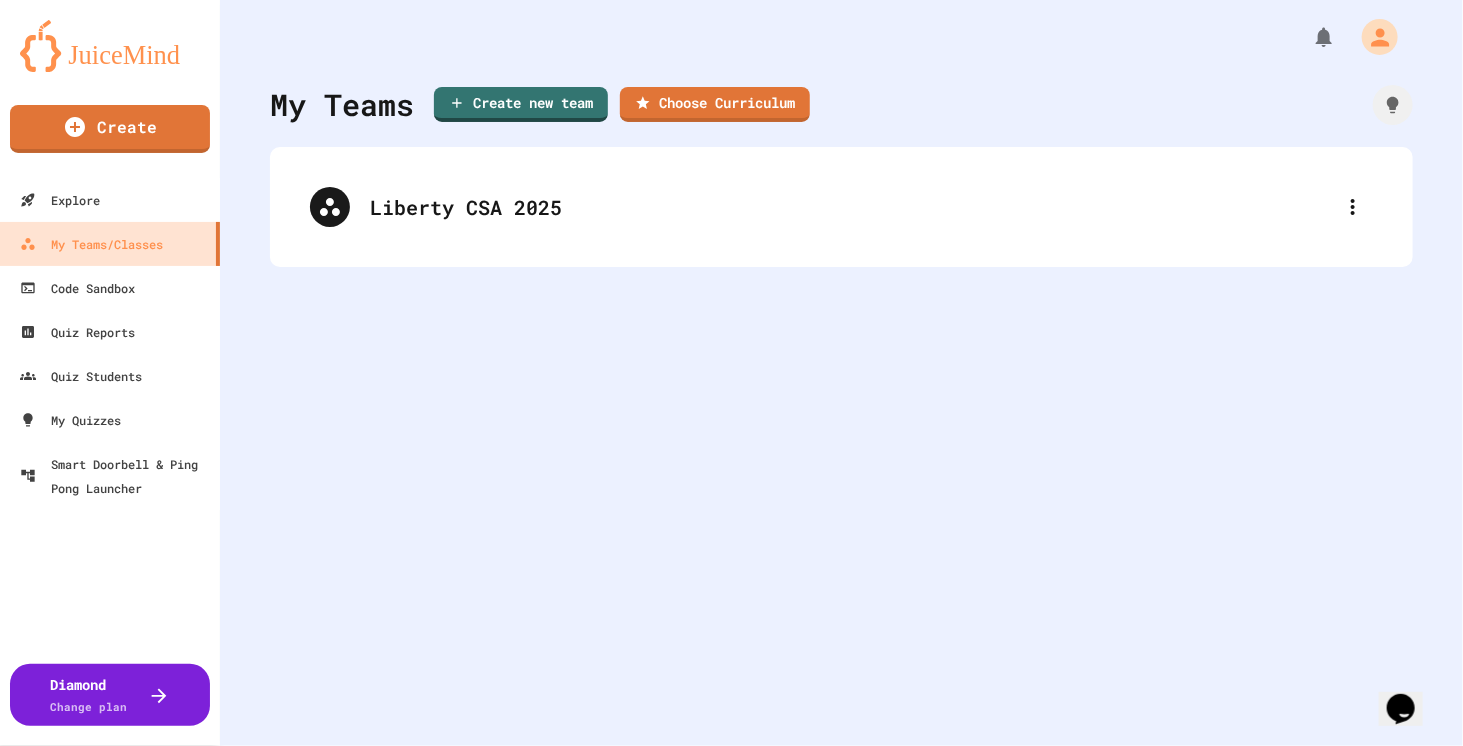 click at bounding box center (731, 748) 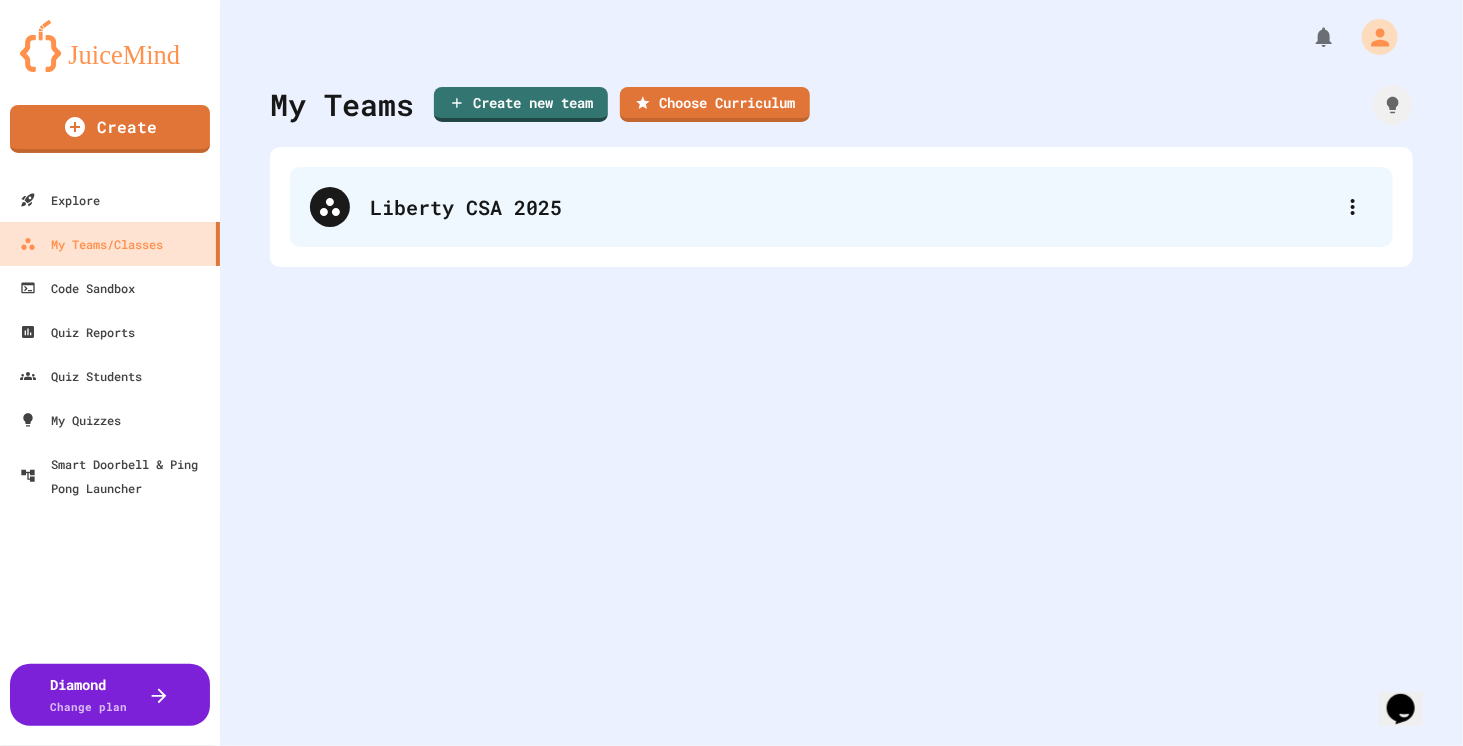 click 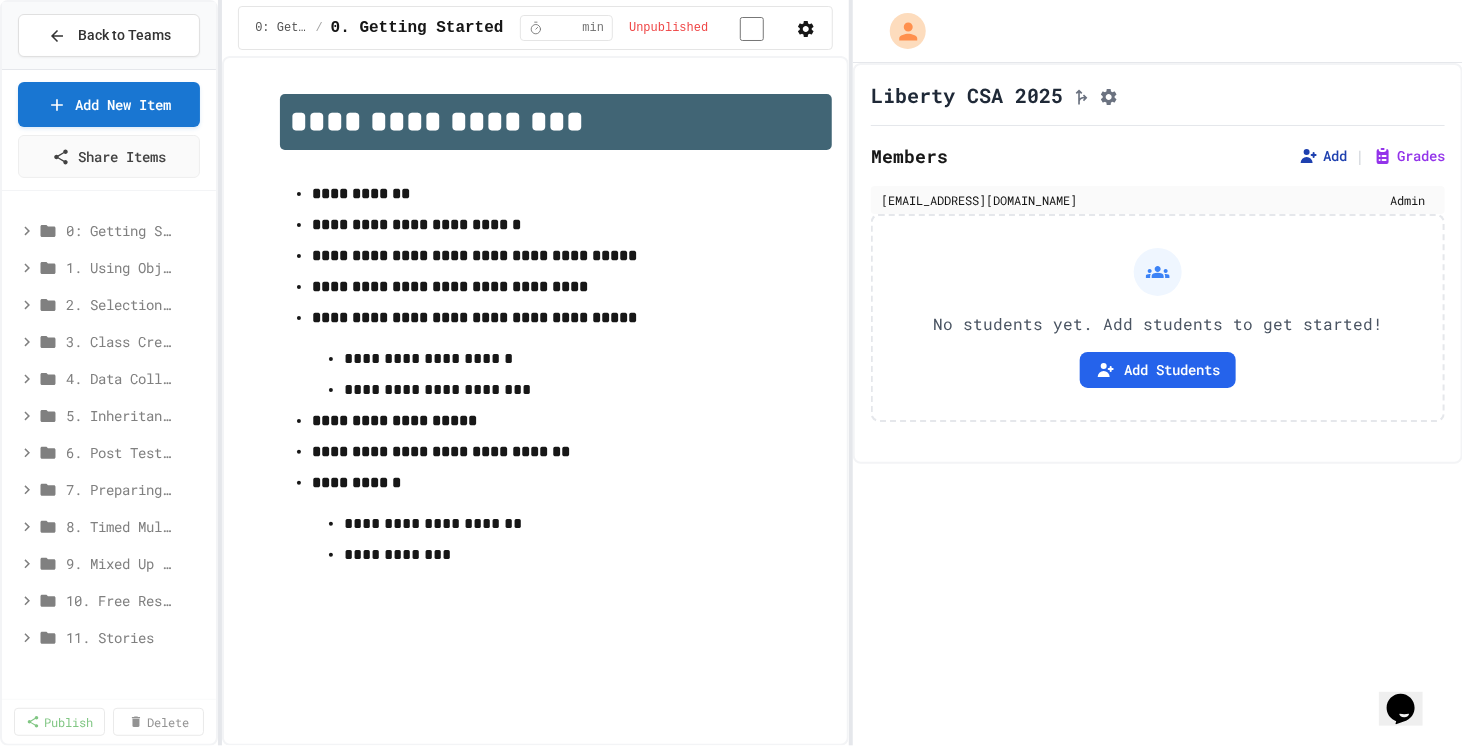click on "Add" at bounding box center [1323, 156] 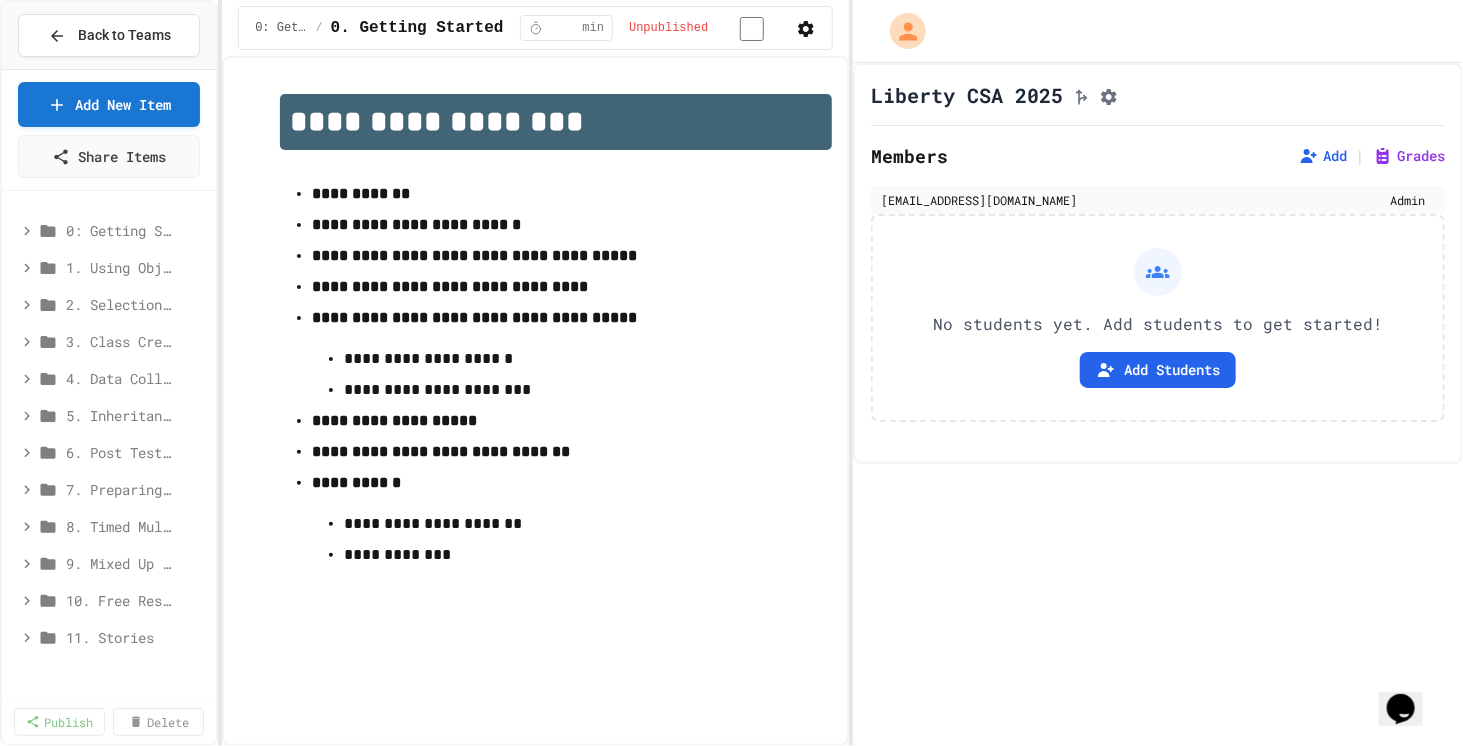 click on "Copy" at bounding box center [938, 863] 